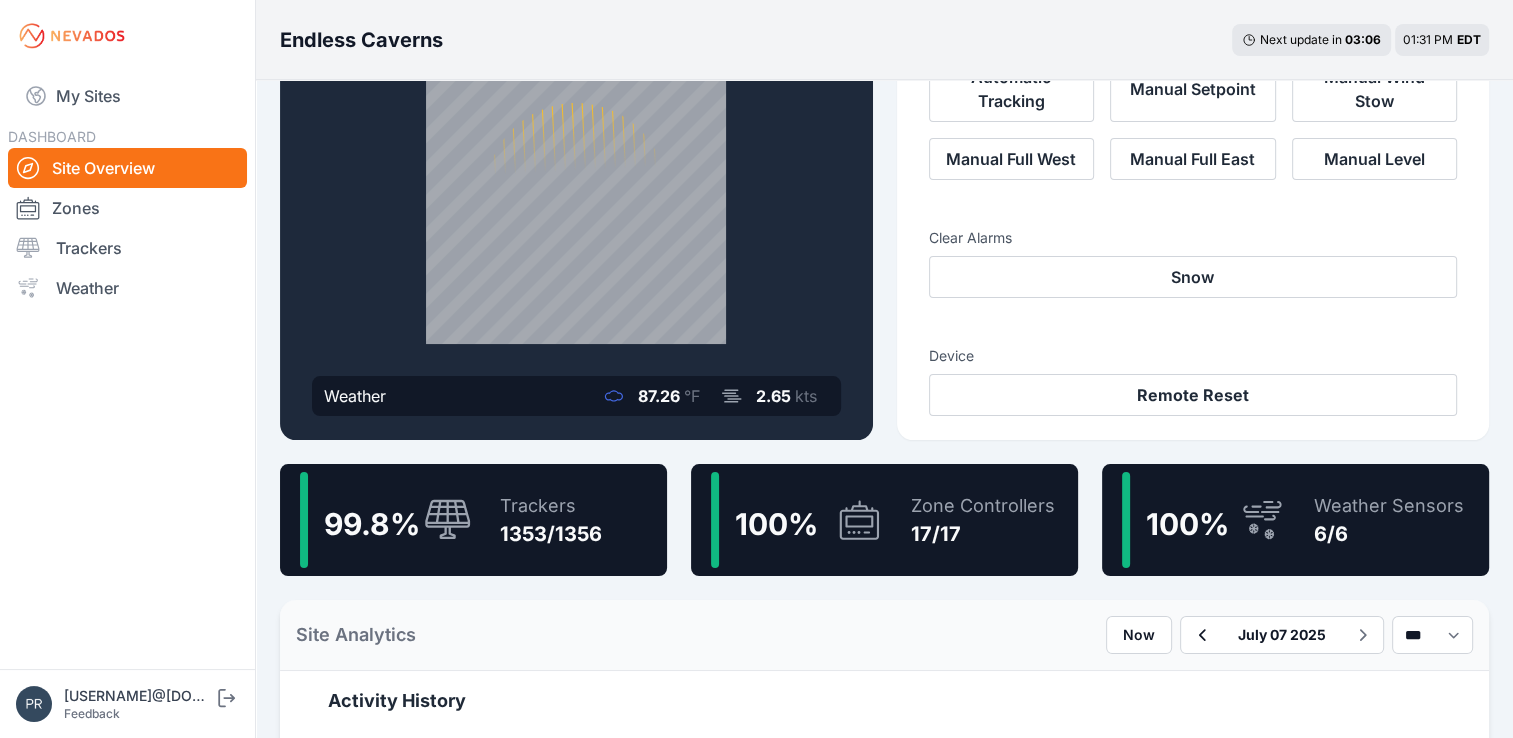 scroll, scrollTop: 162, scrollLeft: 0, axis: vertical 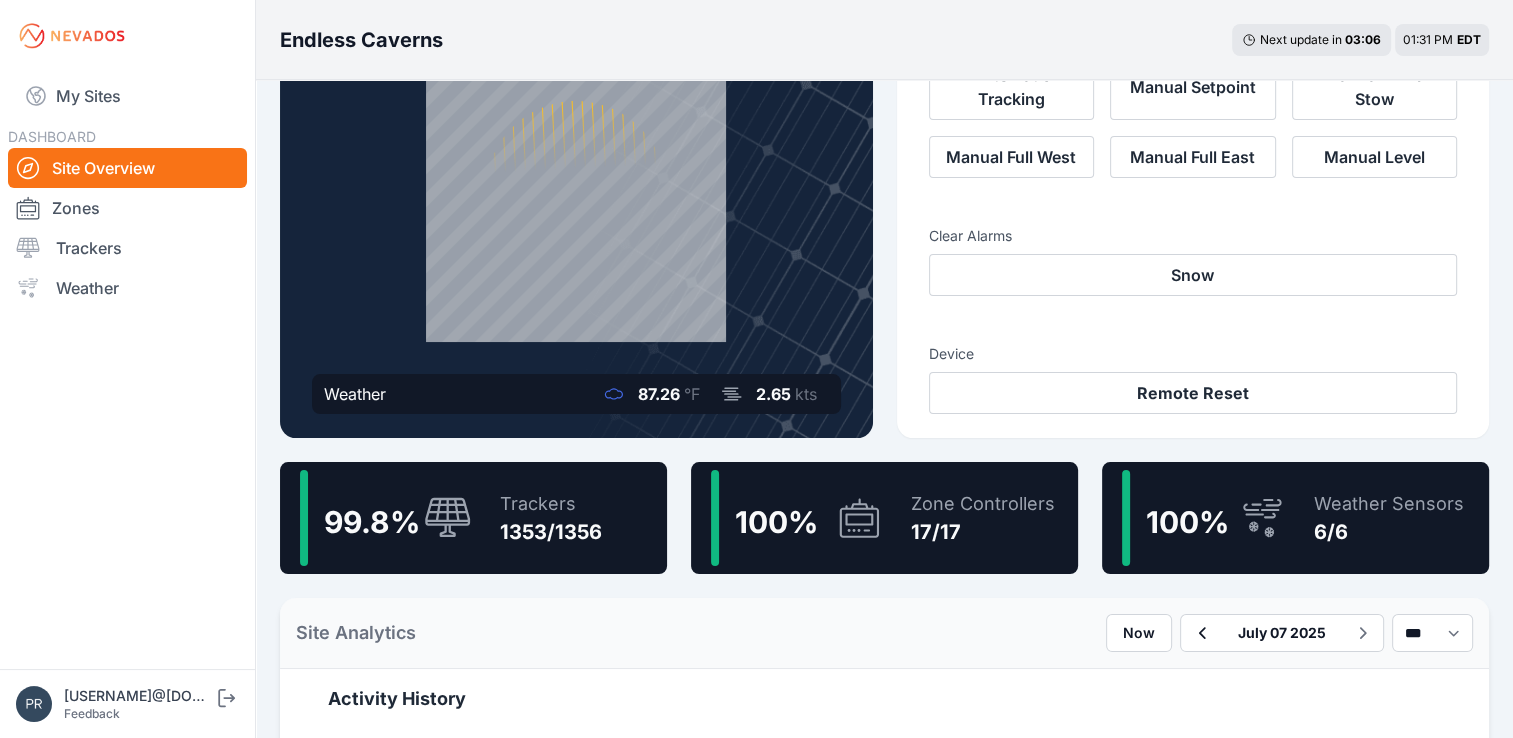 click at bounding box center [448, 518] 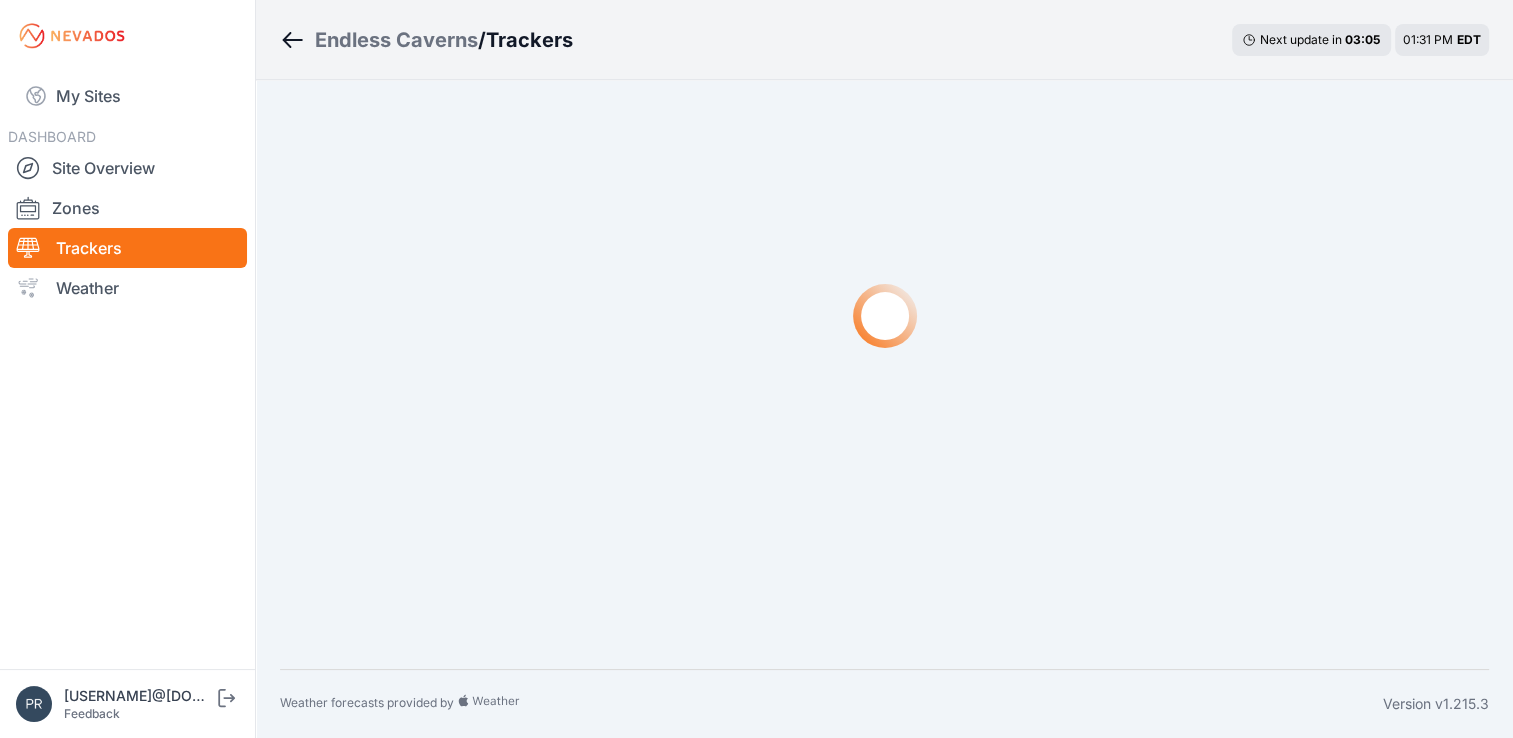 scroll, scrollTop: 0, scrollLeft: 0, axis: both 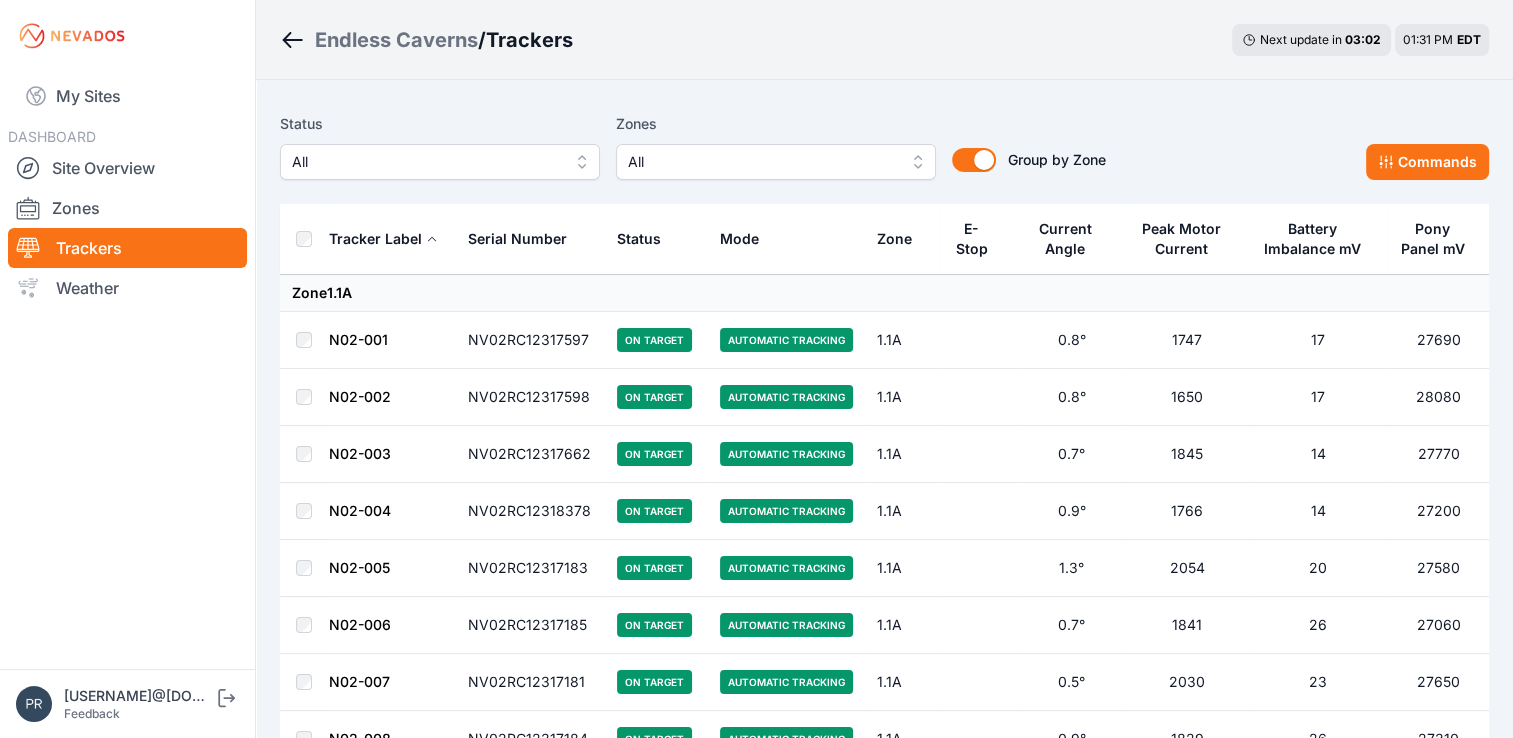 click on "All" at bounding box center (426, 162) 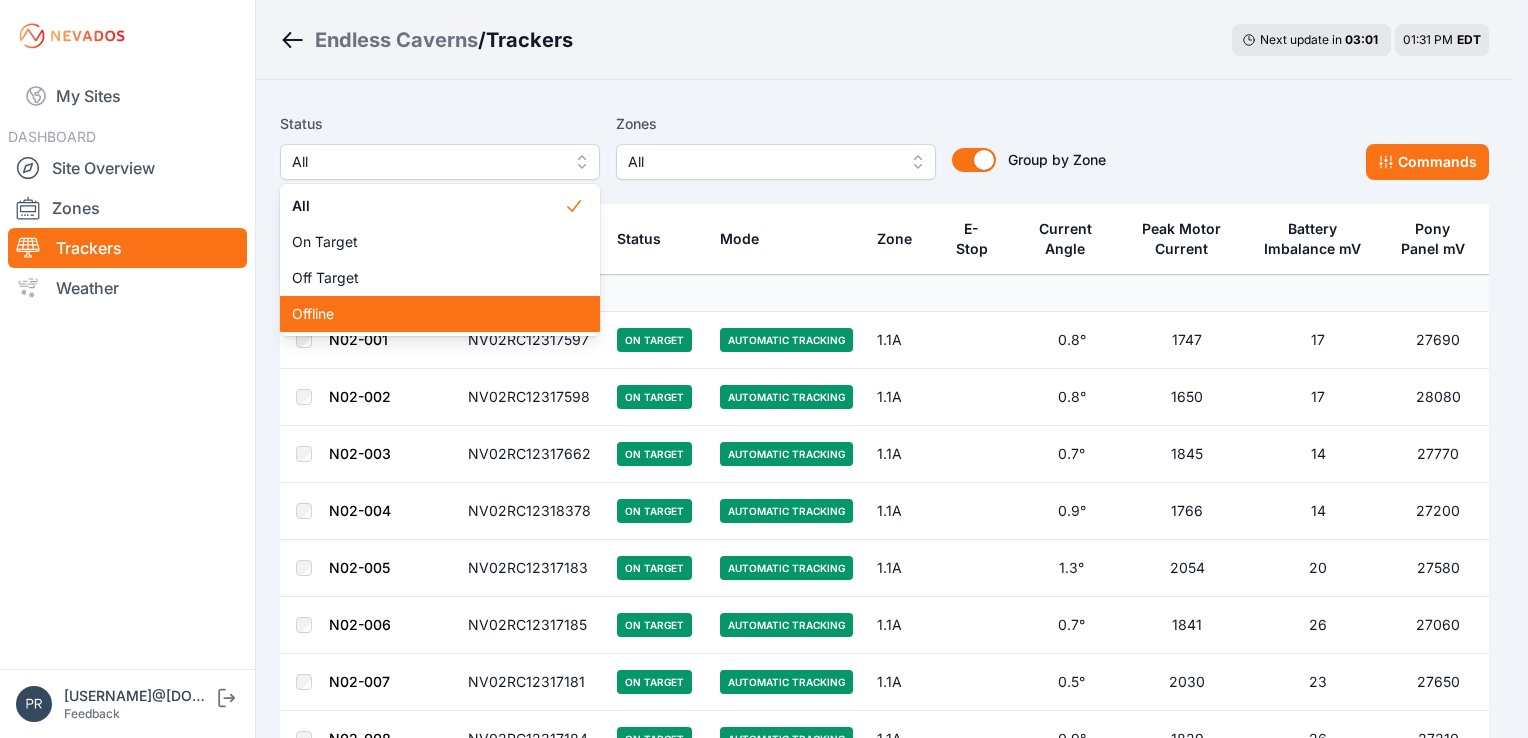 click on "Offline" at bounding box center (440, 314) 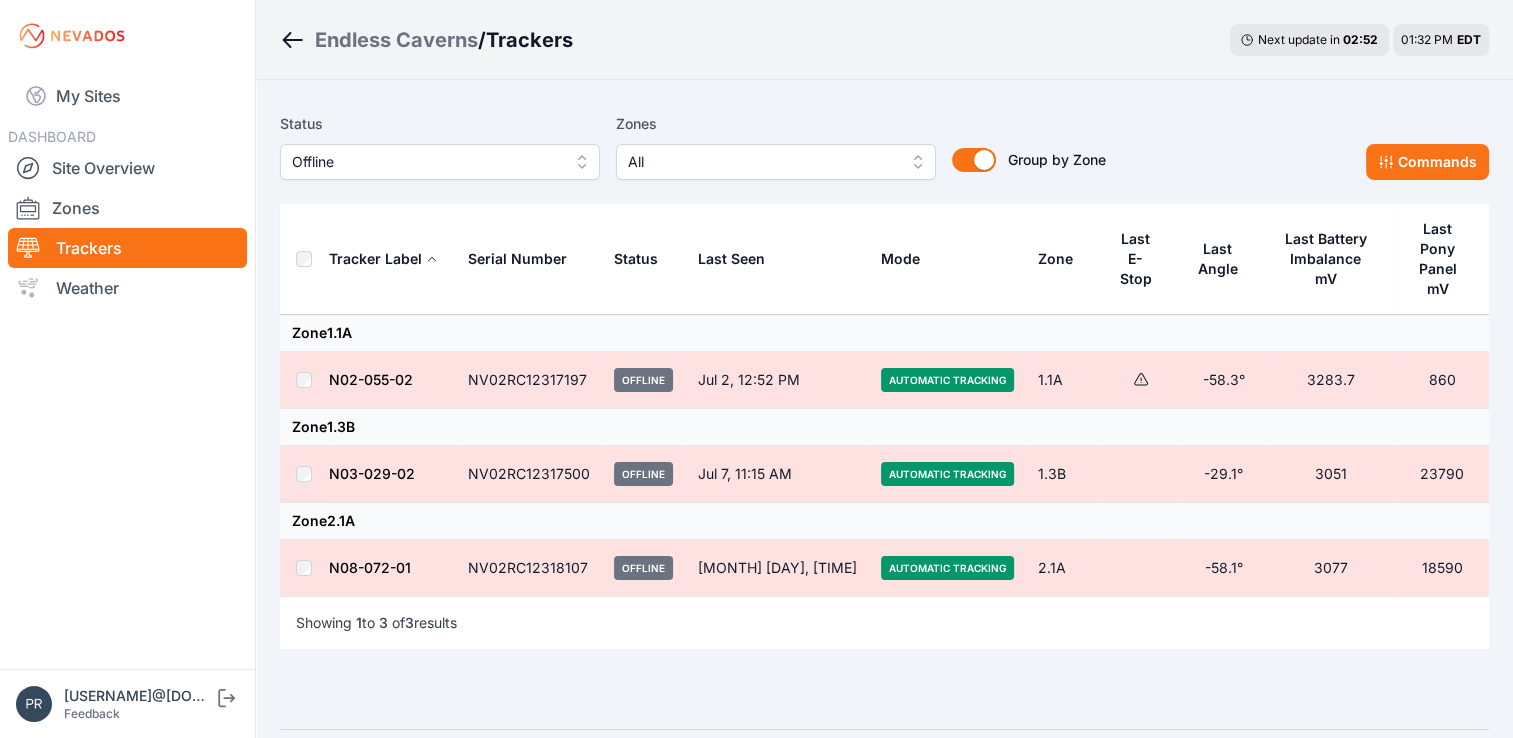 click on "Offline" at bounding box center [426, 162] 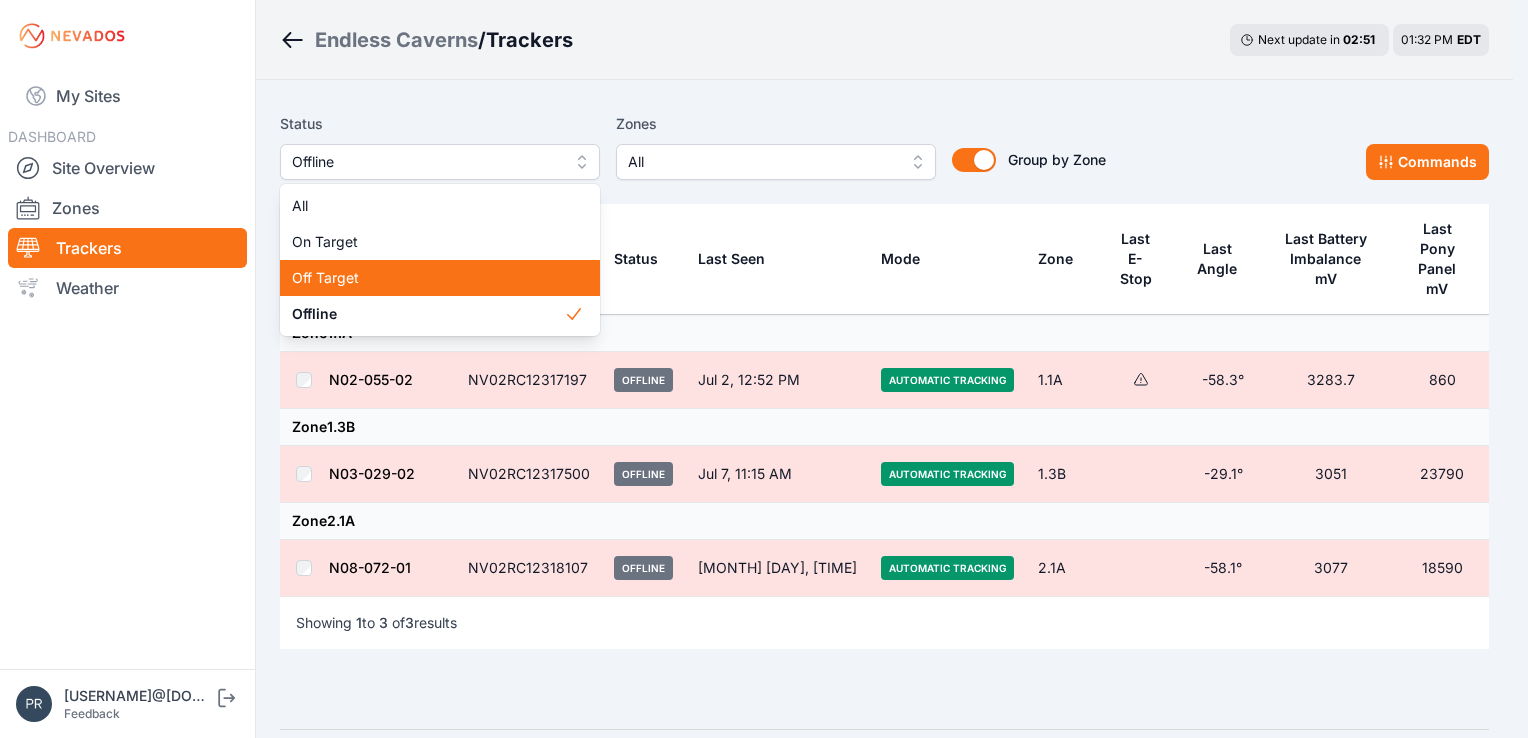 click on "Off Target" at bounding box center [428, 278] 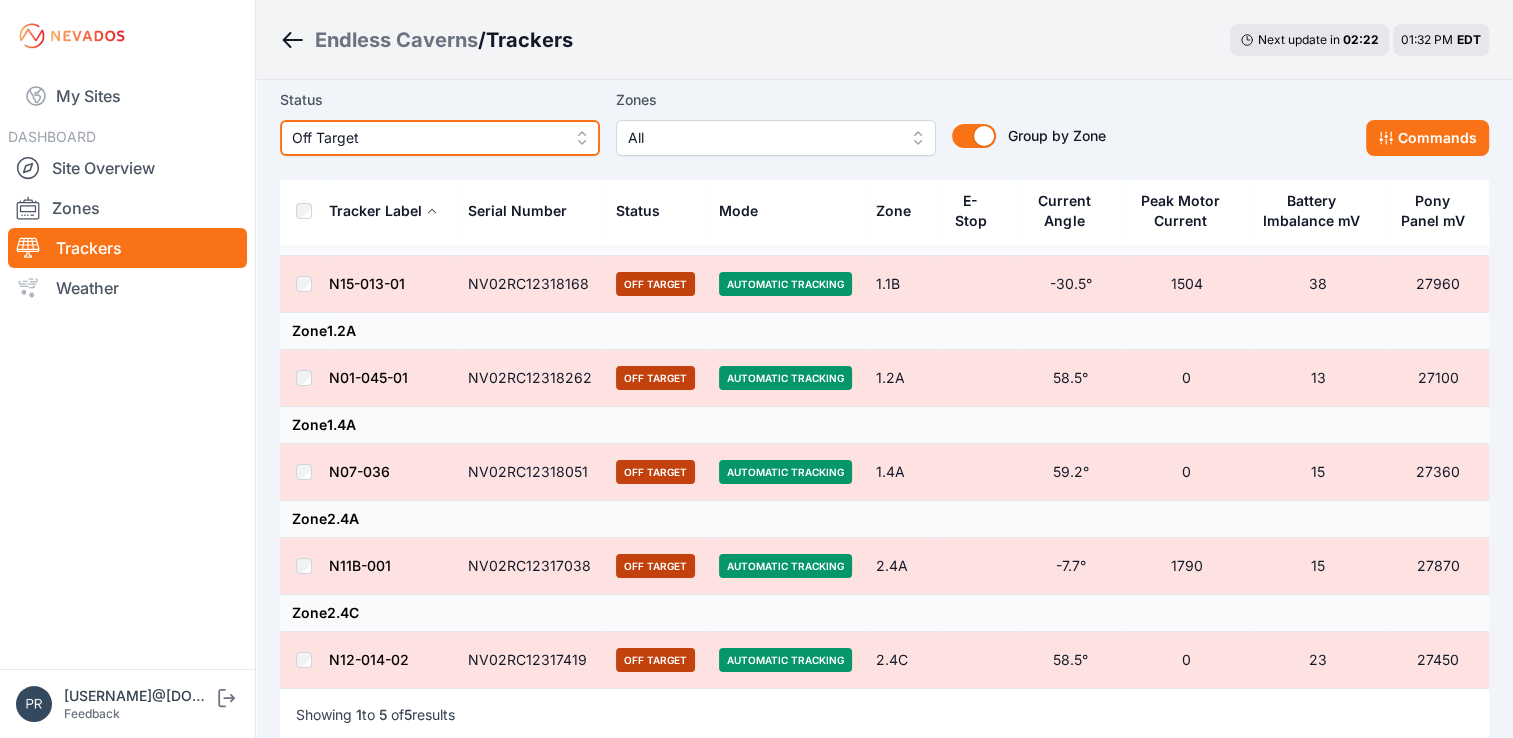scroll, scrollTop: 0, scrollLeft: 0, axis: both 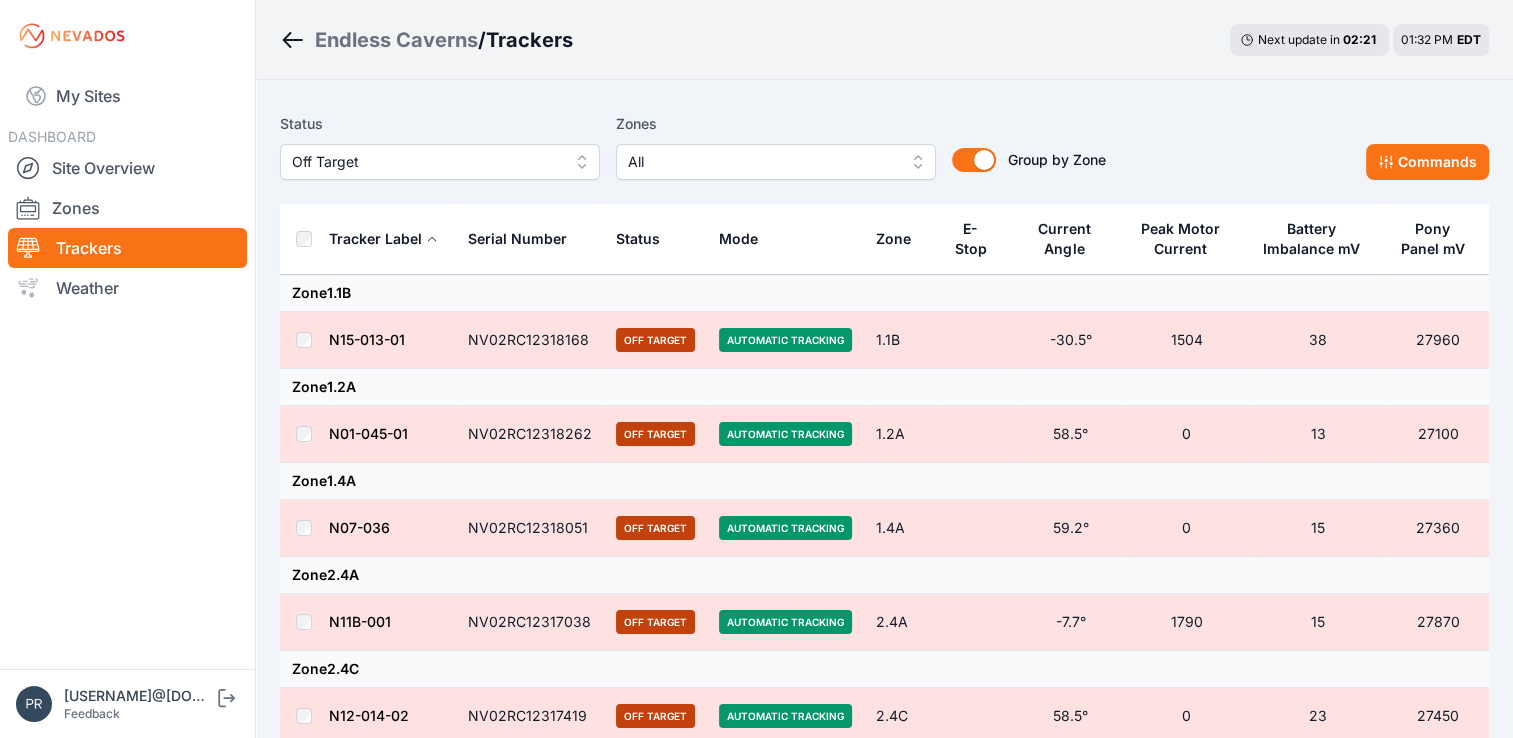 click on "Status Off Target" at bounding box center (440, 146) 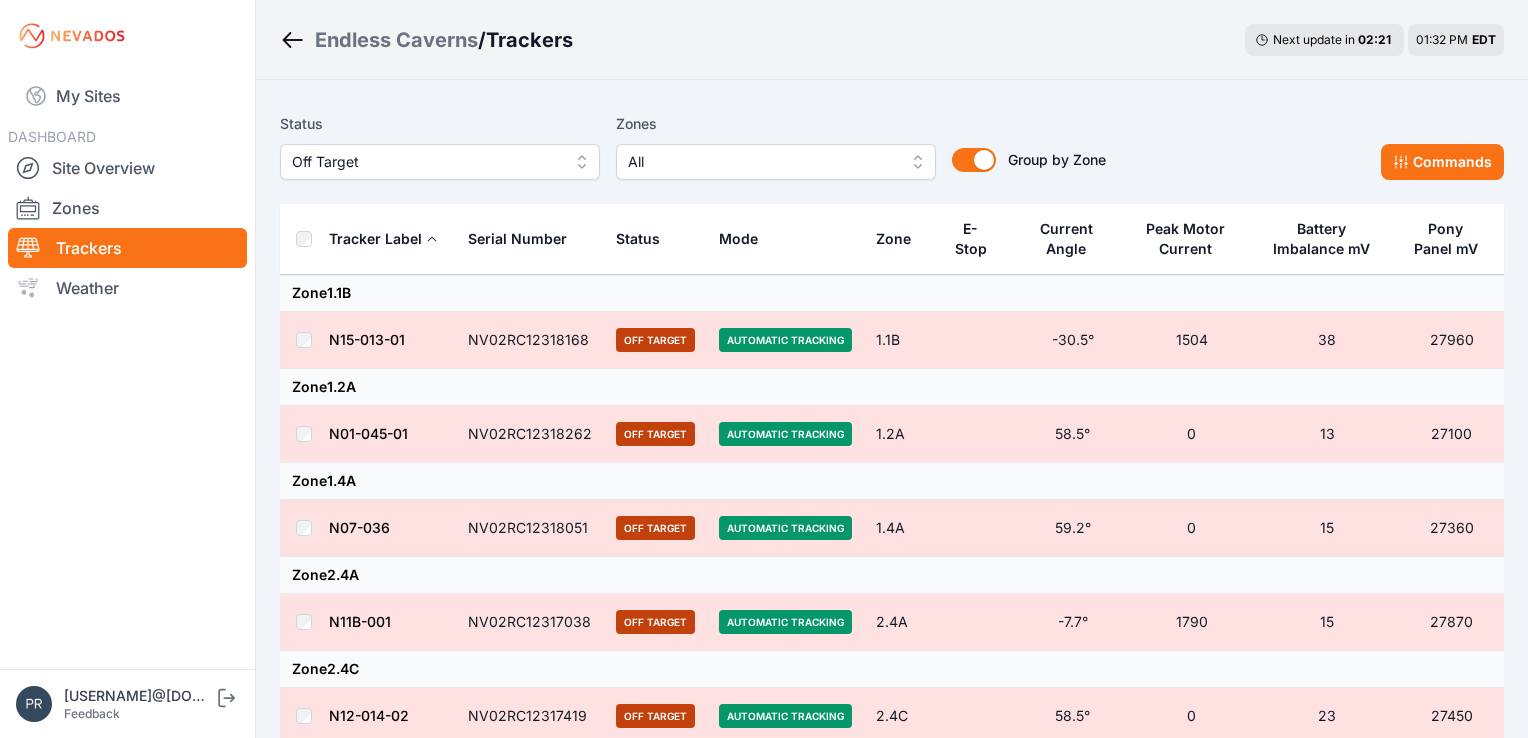 click on "Off Target" at bounding box center (426, 162) 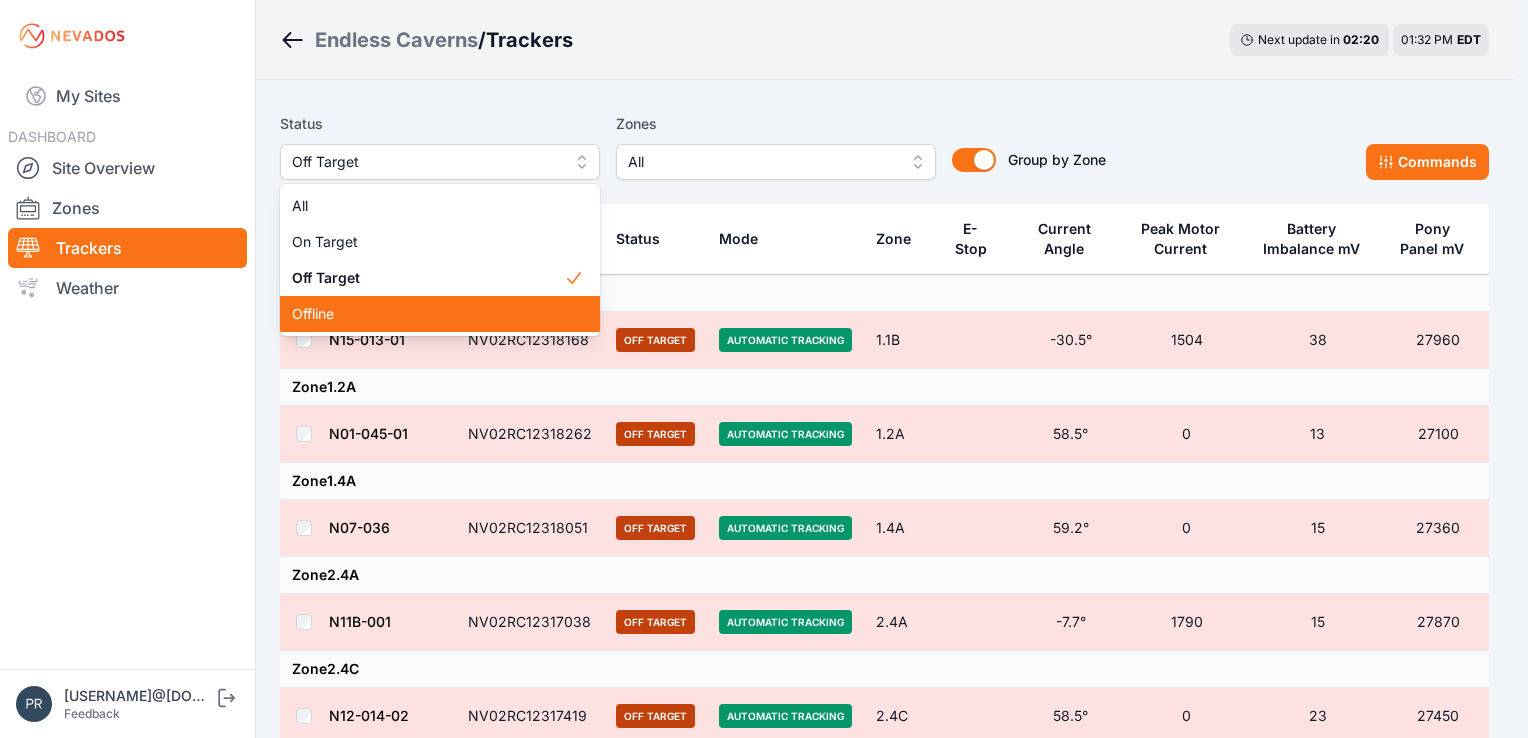 click on "Offline" at bounding box center (428, 314) 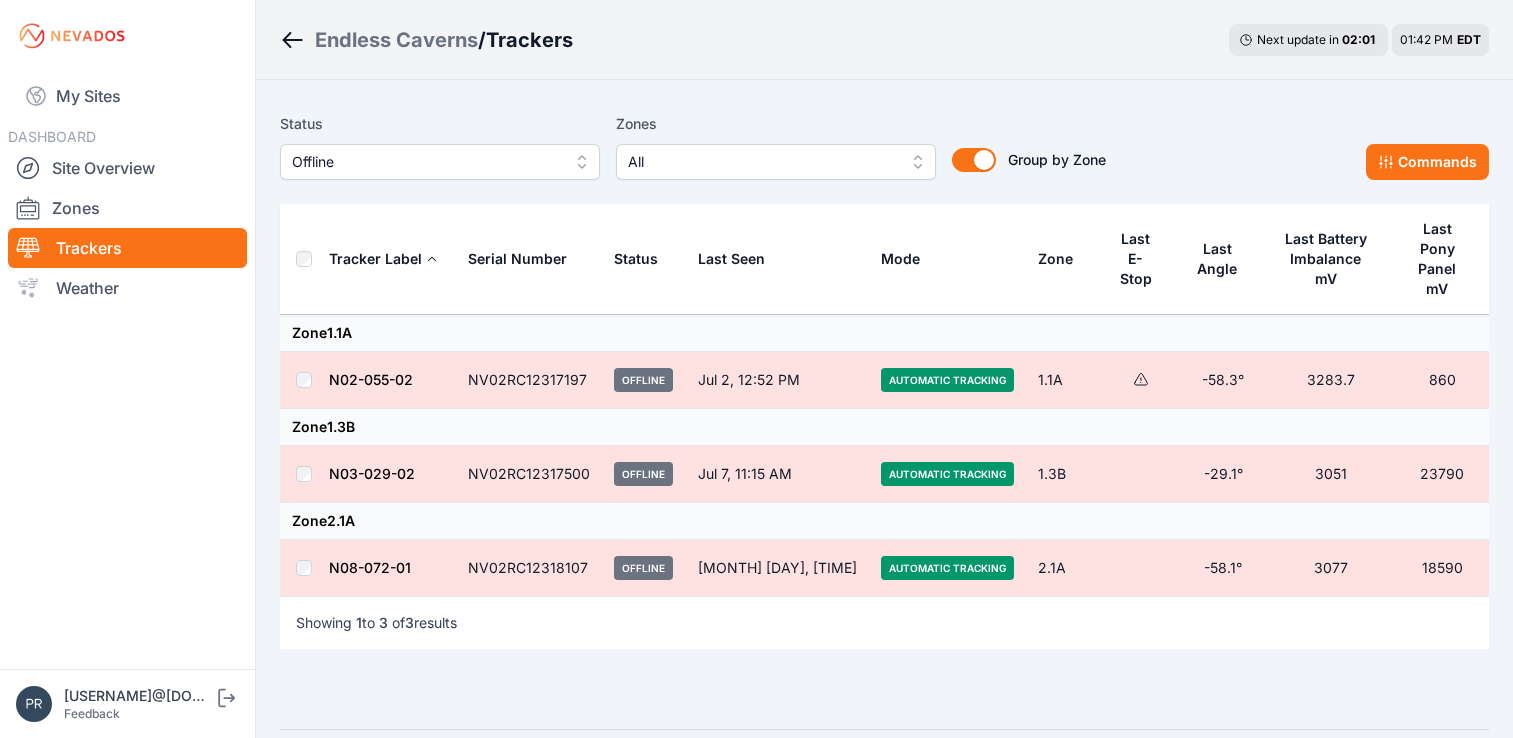 scroll, scrollTop: 0, scrollLeft: 0, axis: both 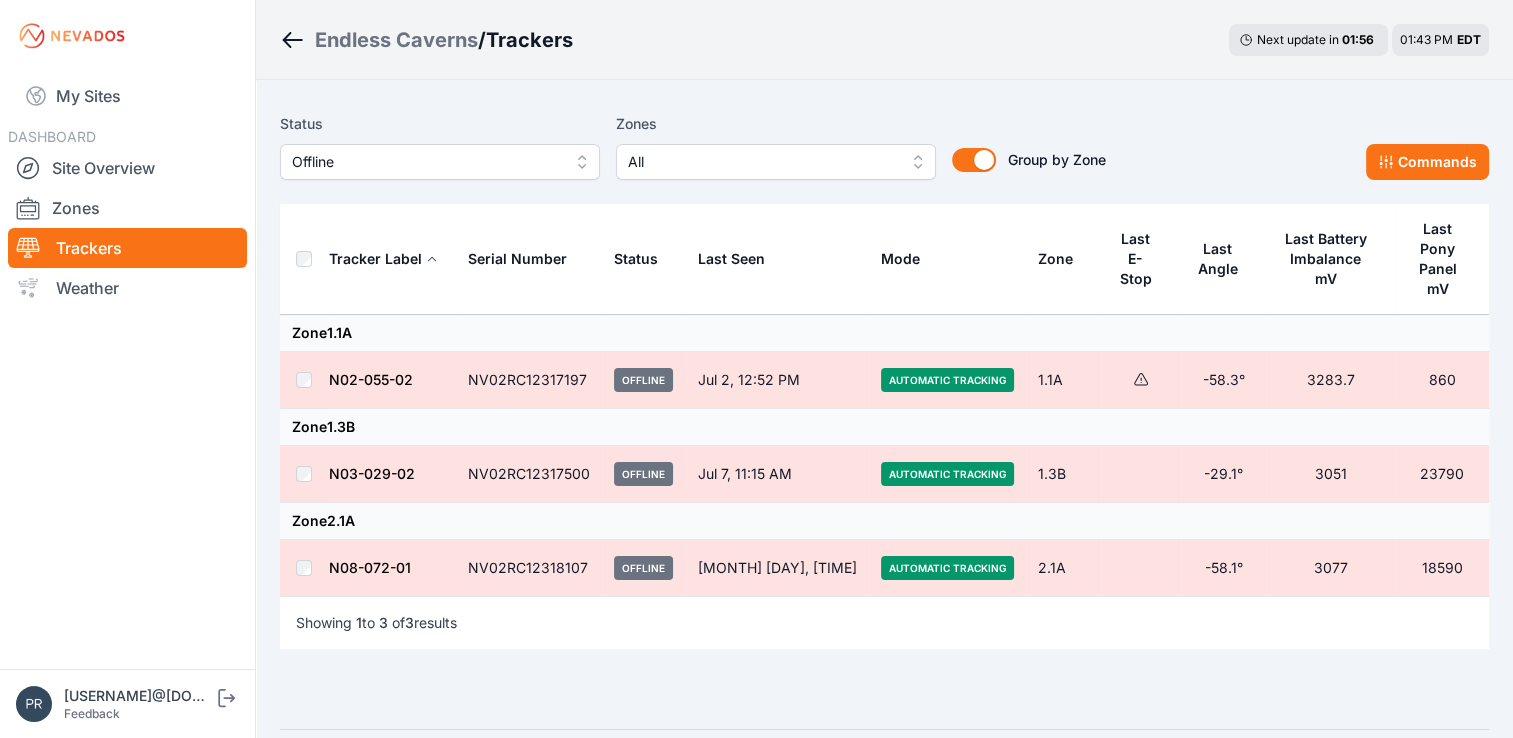 click on "Offline" at bounding box center [426, 162] 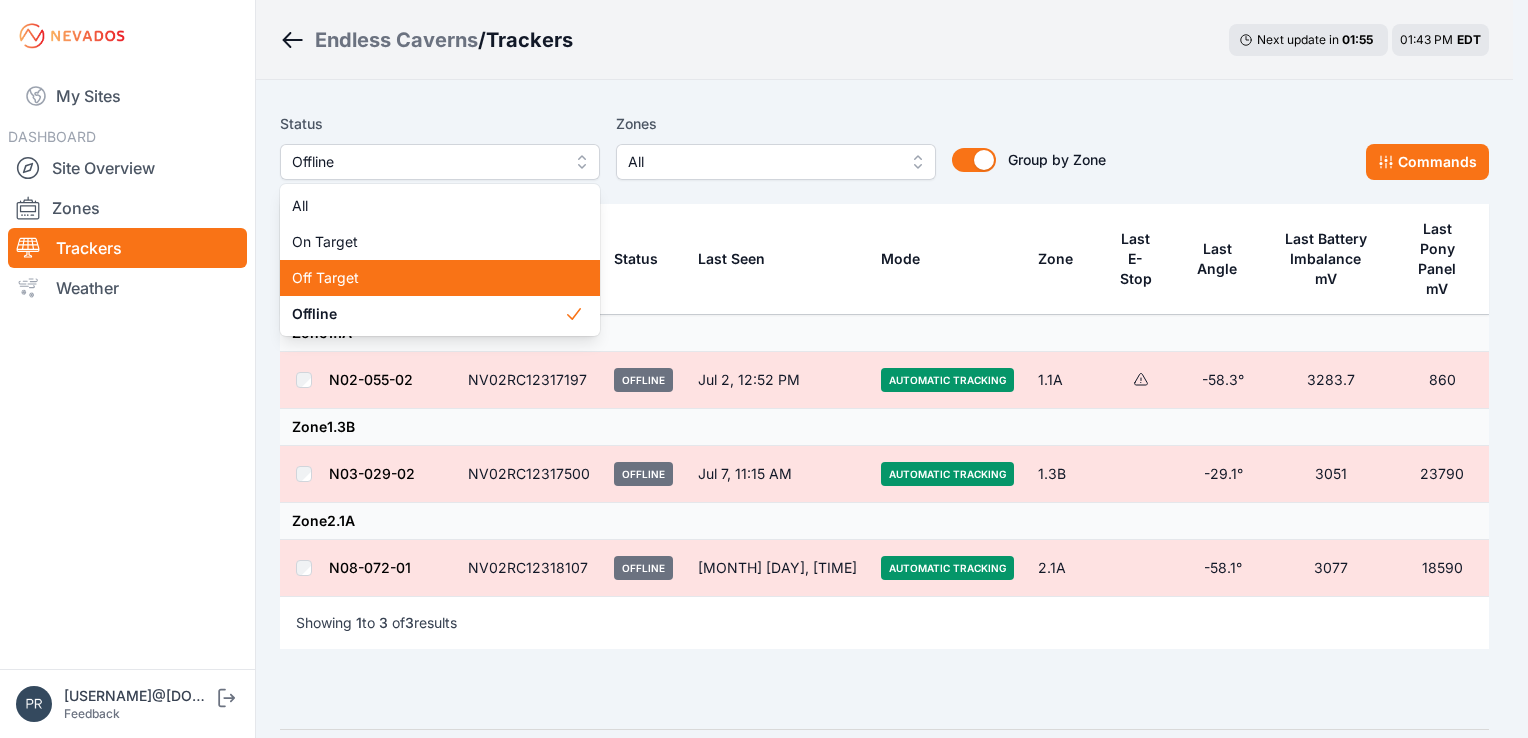 click on "Off Target" at bounding box center [428, 278] 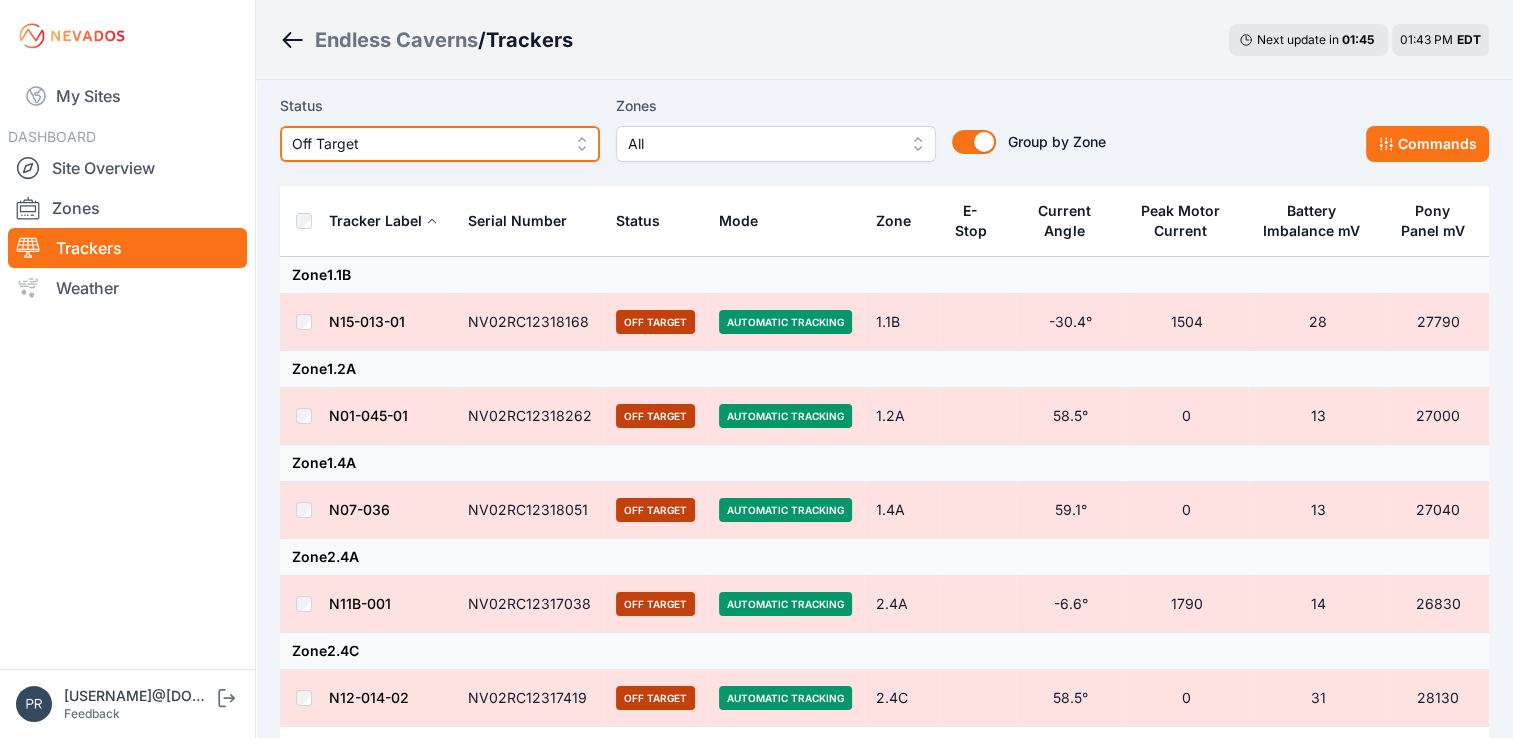 scroll, scrollTop: 19, scrollLeft: 0, axis: vertical 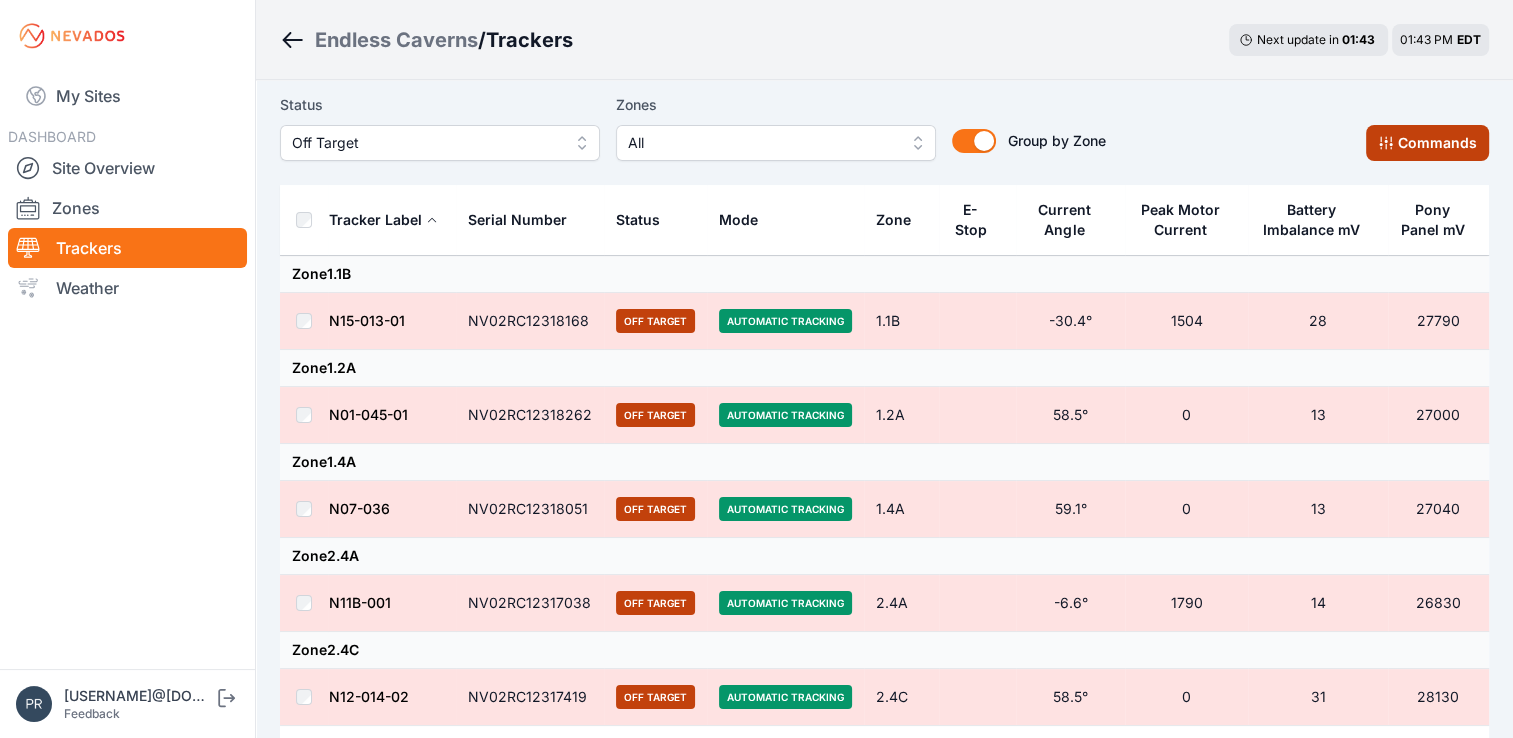 click on "Commands" at bounding box center [1427, 143] 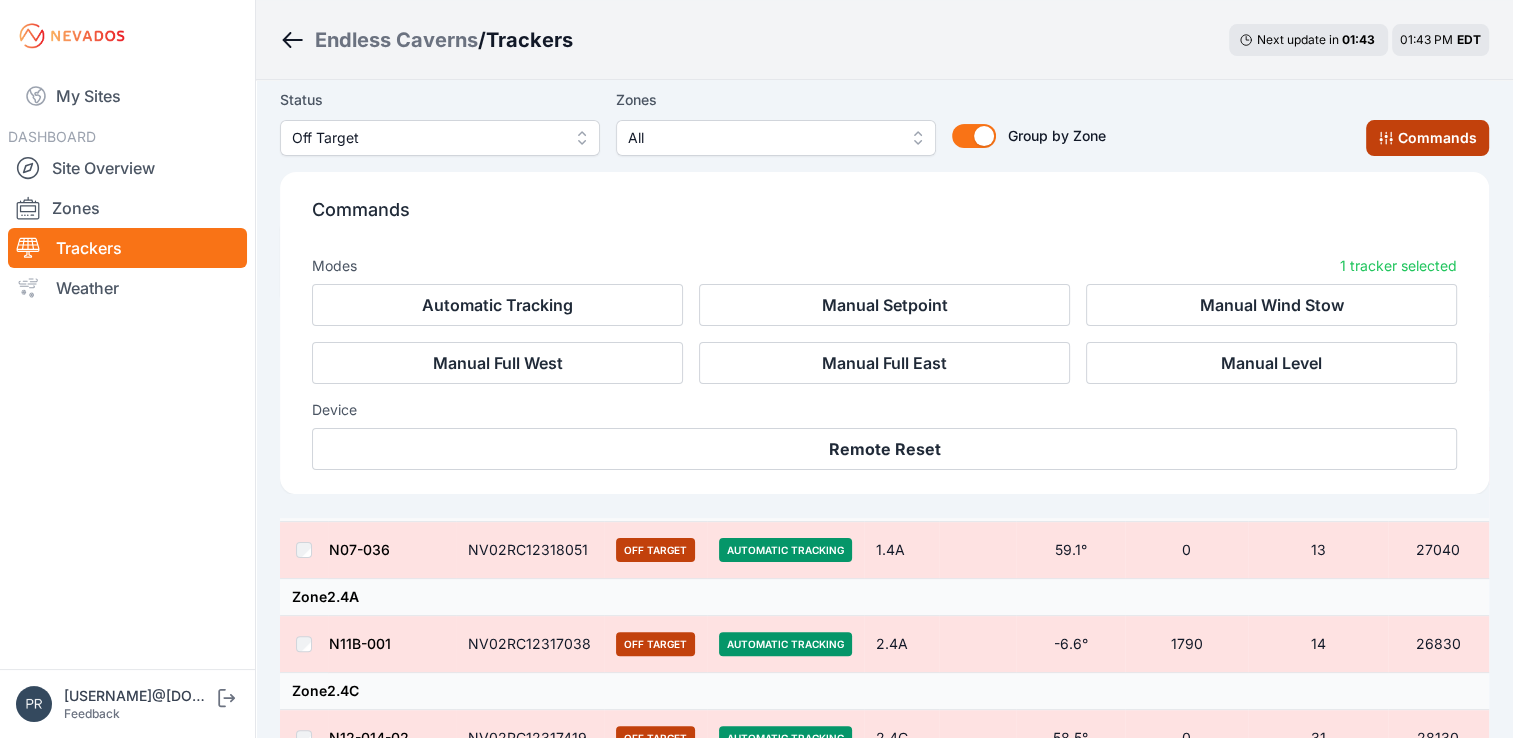 scroll, scrollTop: 356, scrollLeft: 0, axis: vertical 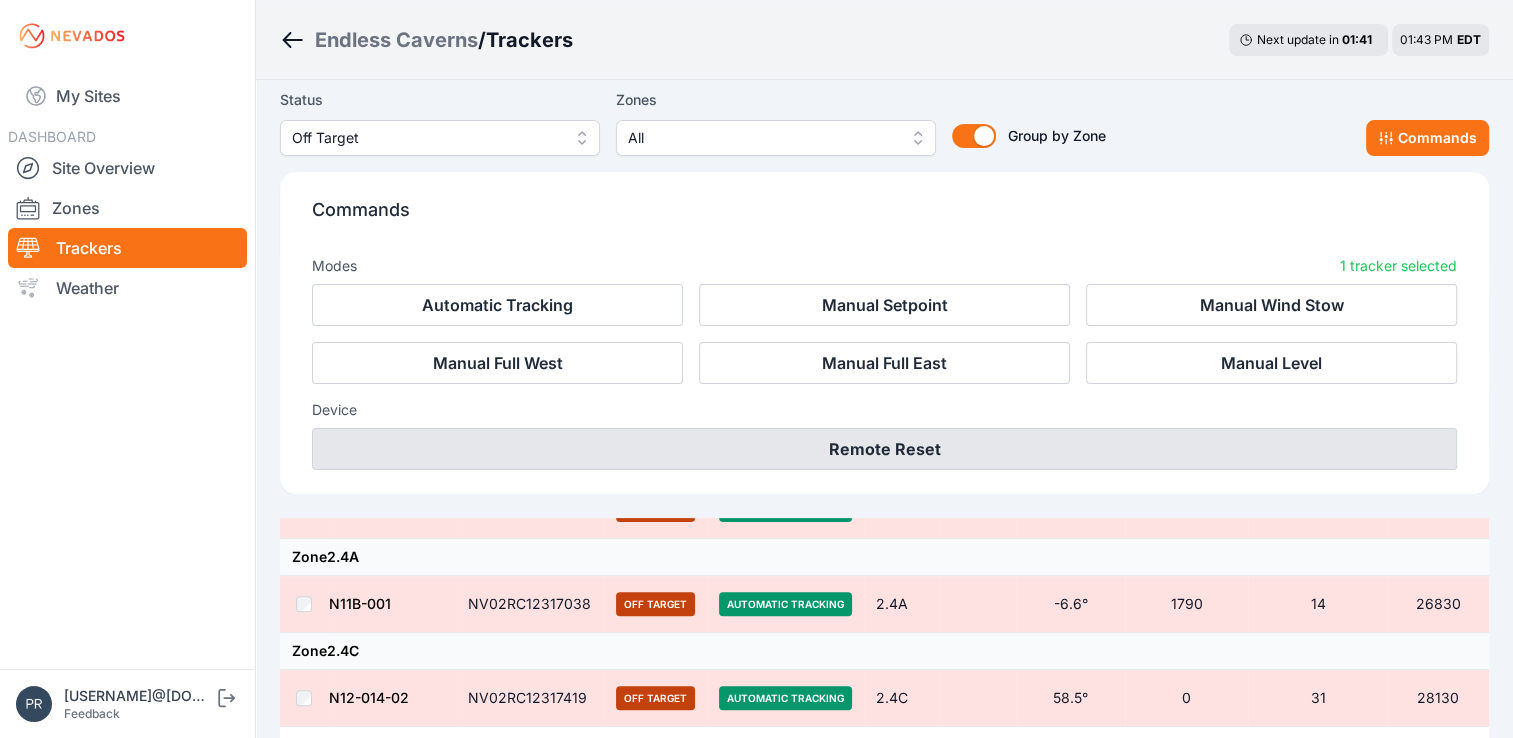 click on "Remote Reset" at bounding box center [884, 449] 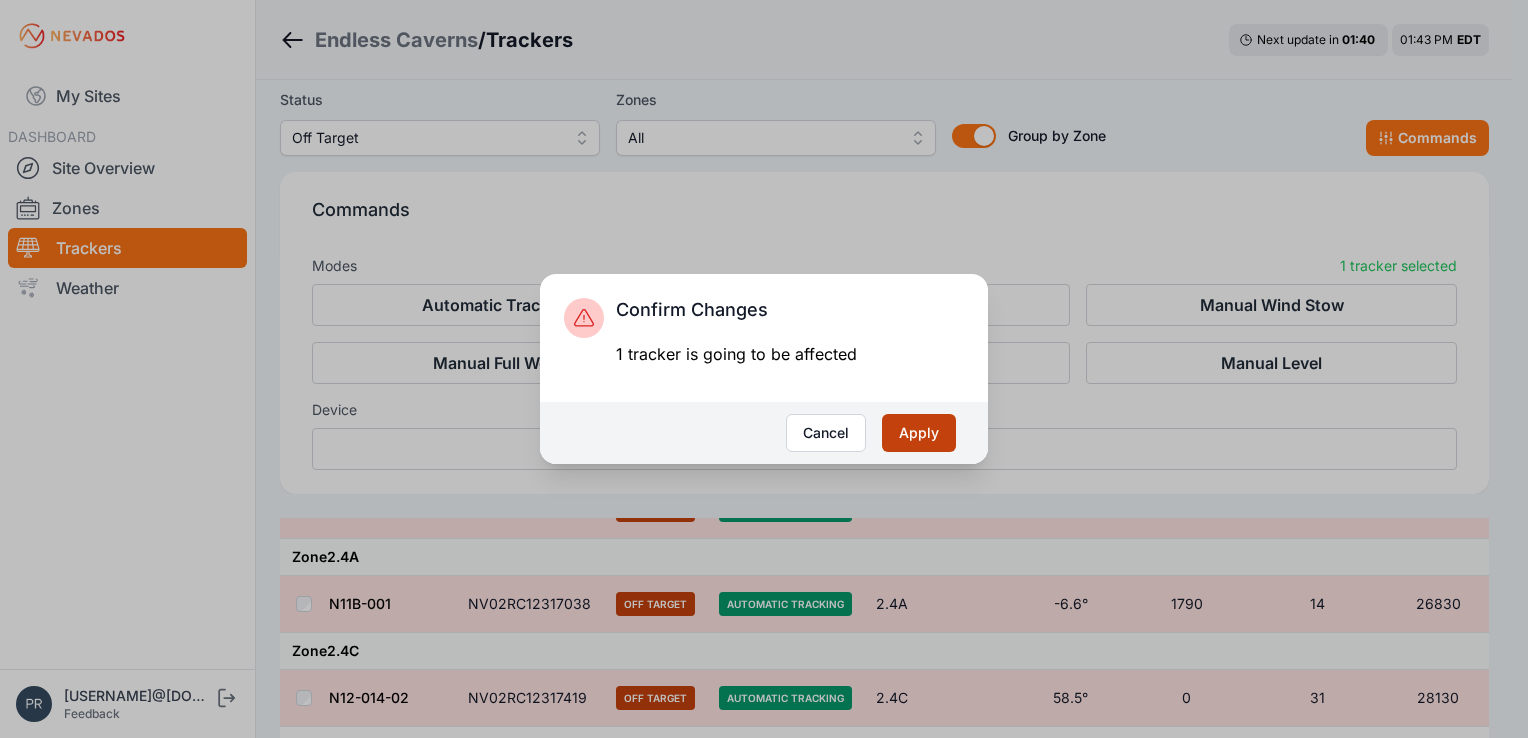 click on "Apply" at bounding box center [919, 433] 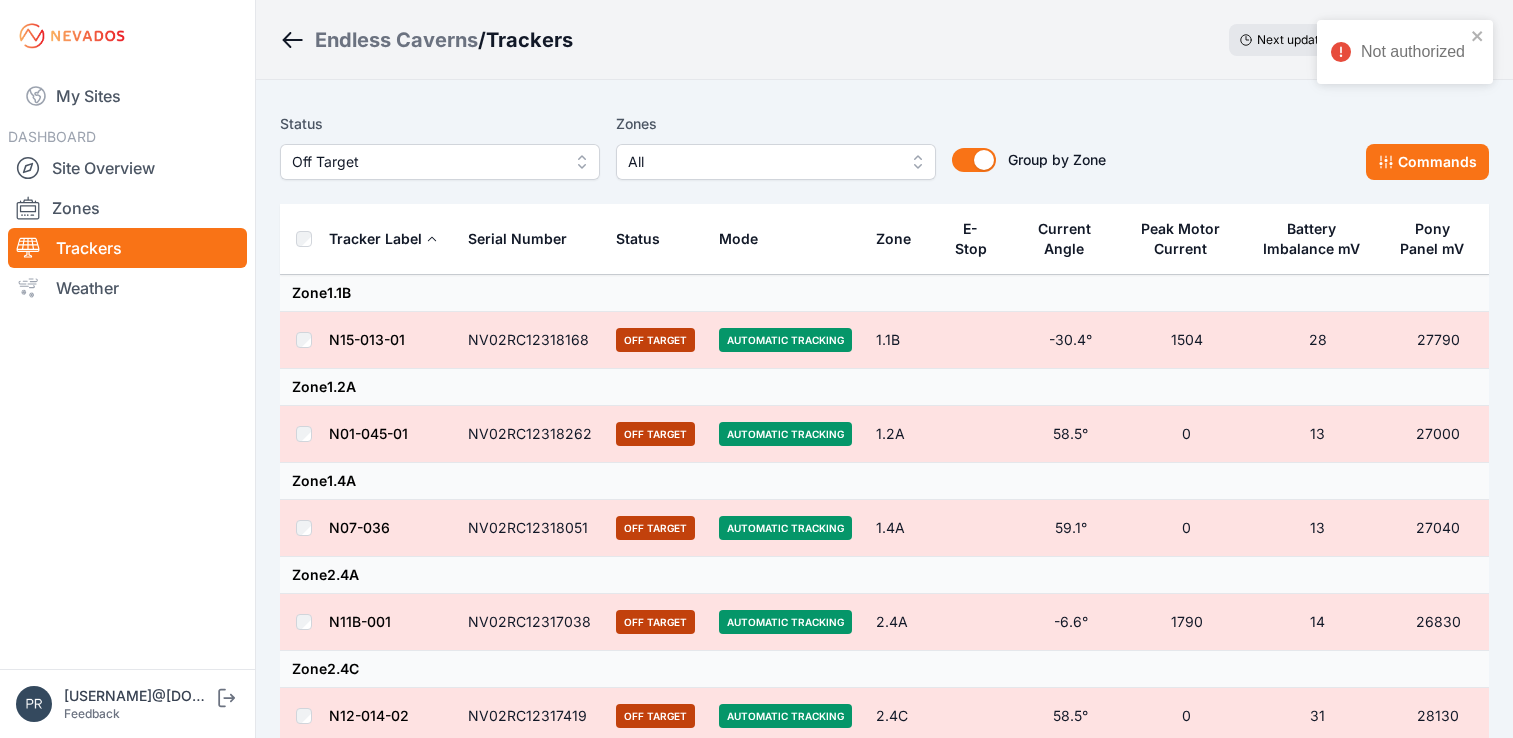scroll, scrollTop: 0, scrollLeft: 0, axis: both 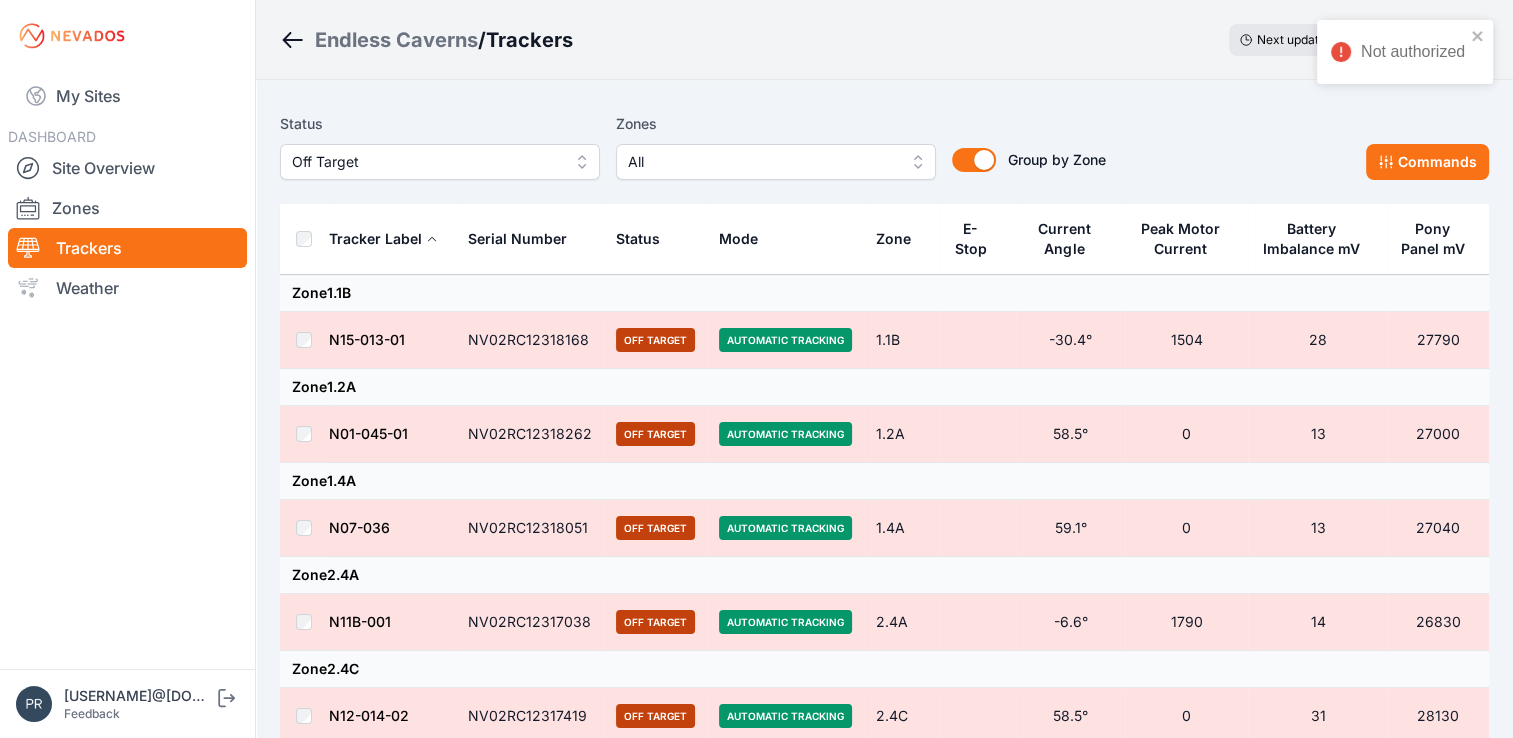 click on "Not authorized" at bounding box center [1405, 52] 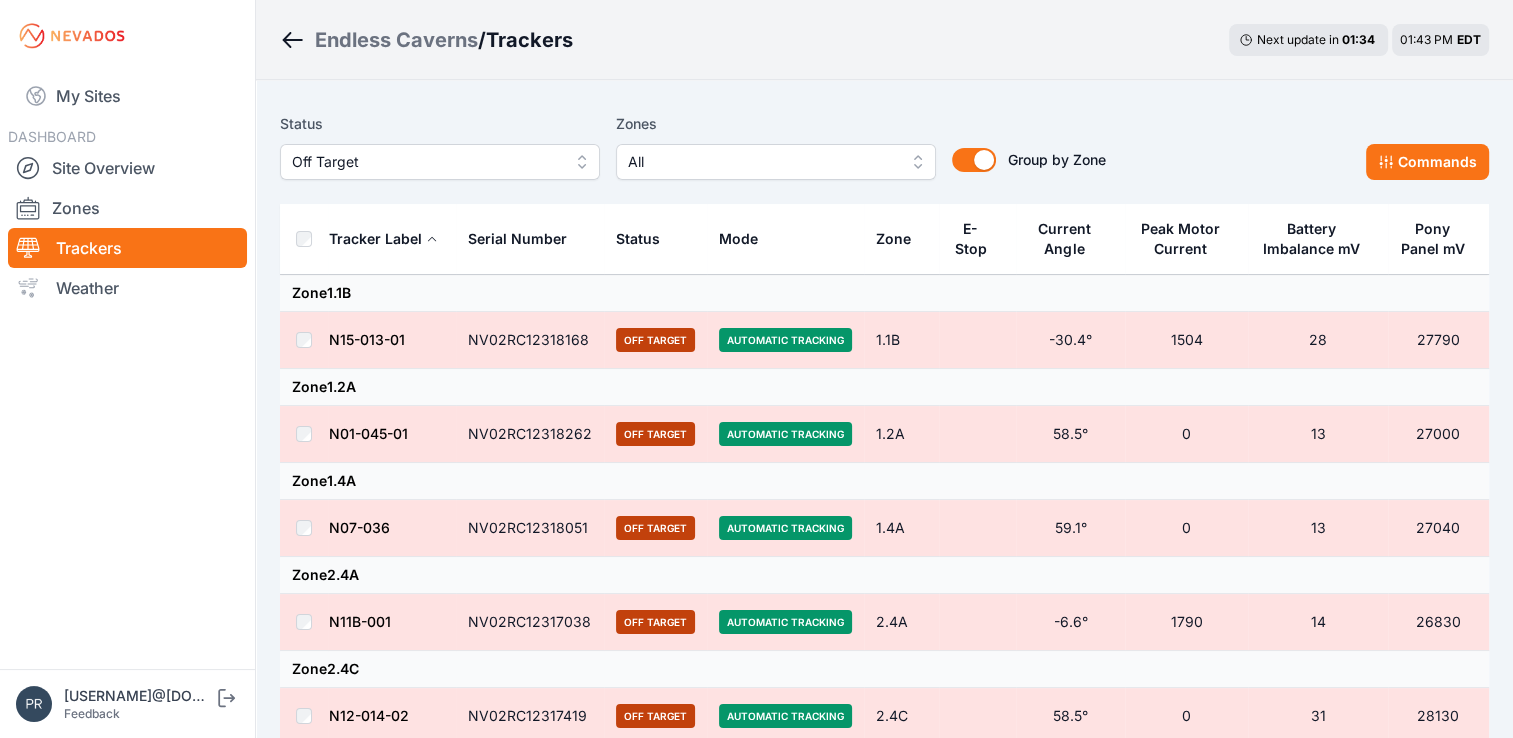 click on "Off Target" at bounding box center [440, 162] 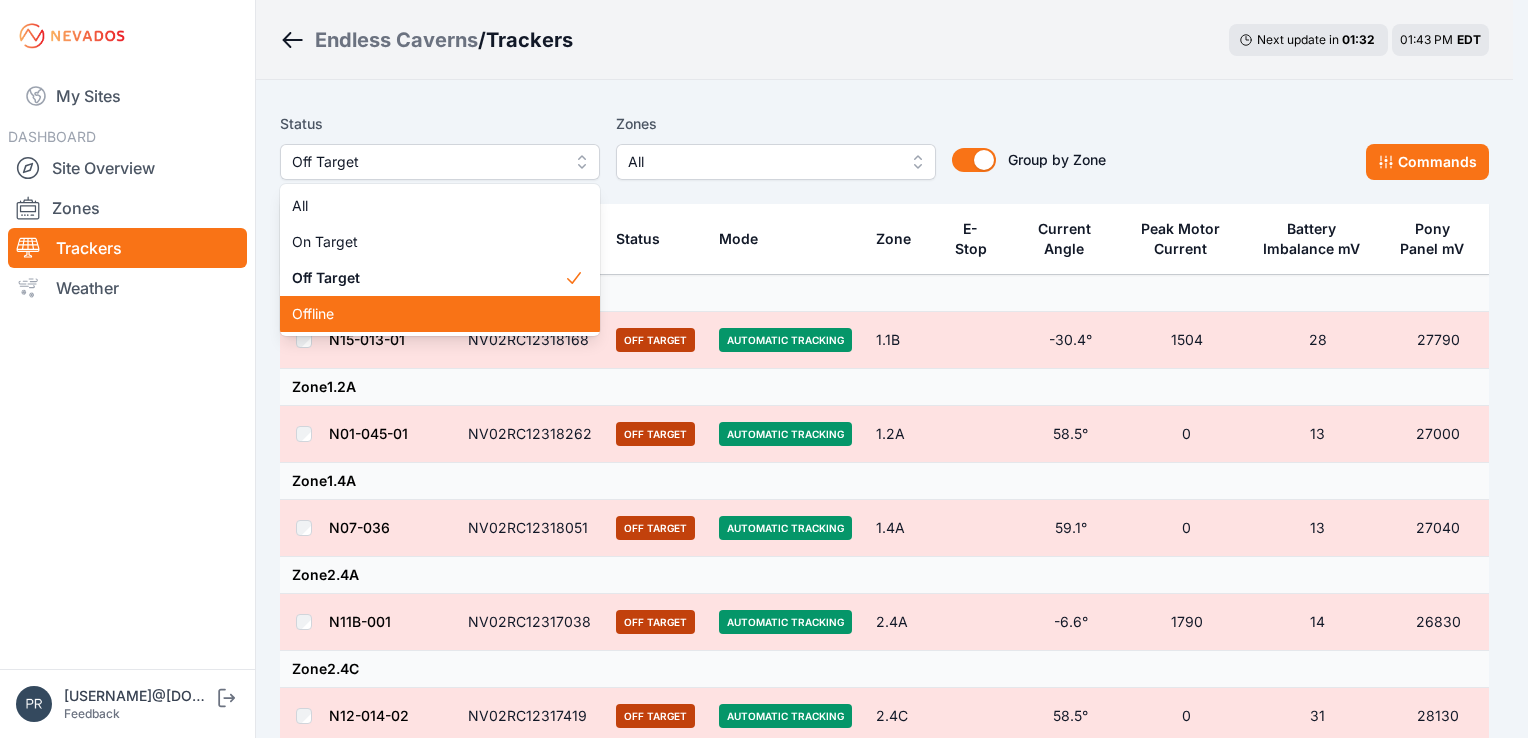 click on "Offline" at bounding box center [428, 314] 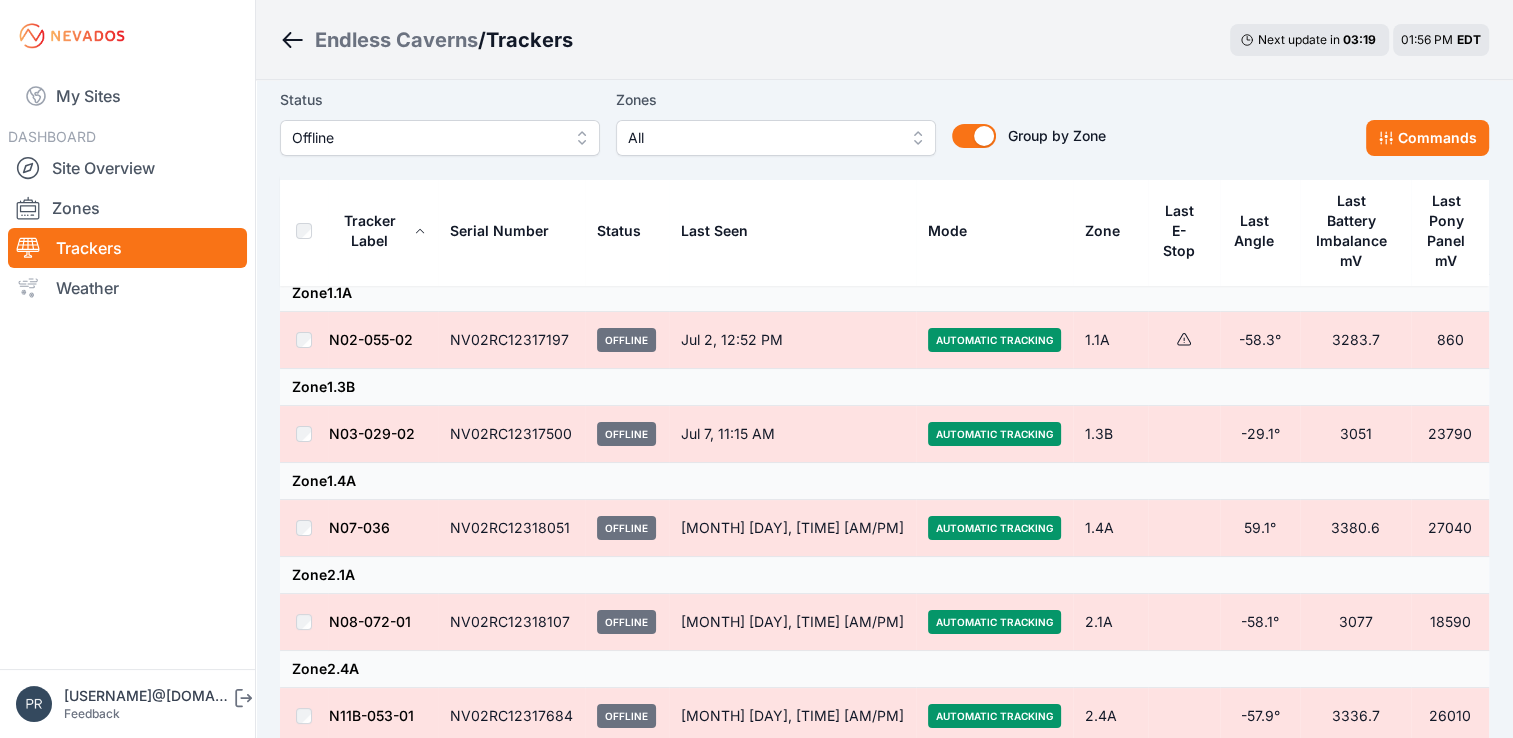 scroll, scrollTop: 42, scrollLeft: 0, axis: vertical 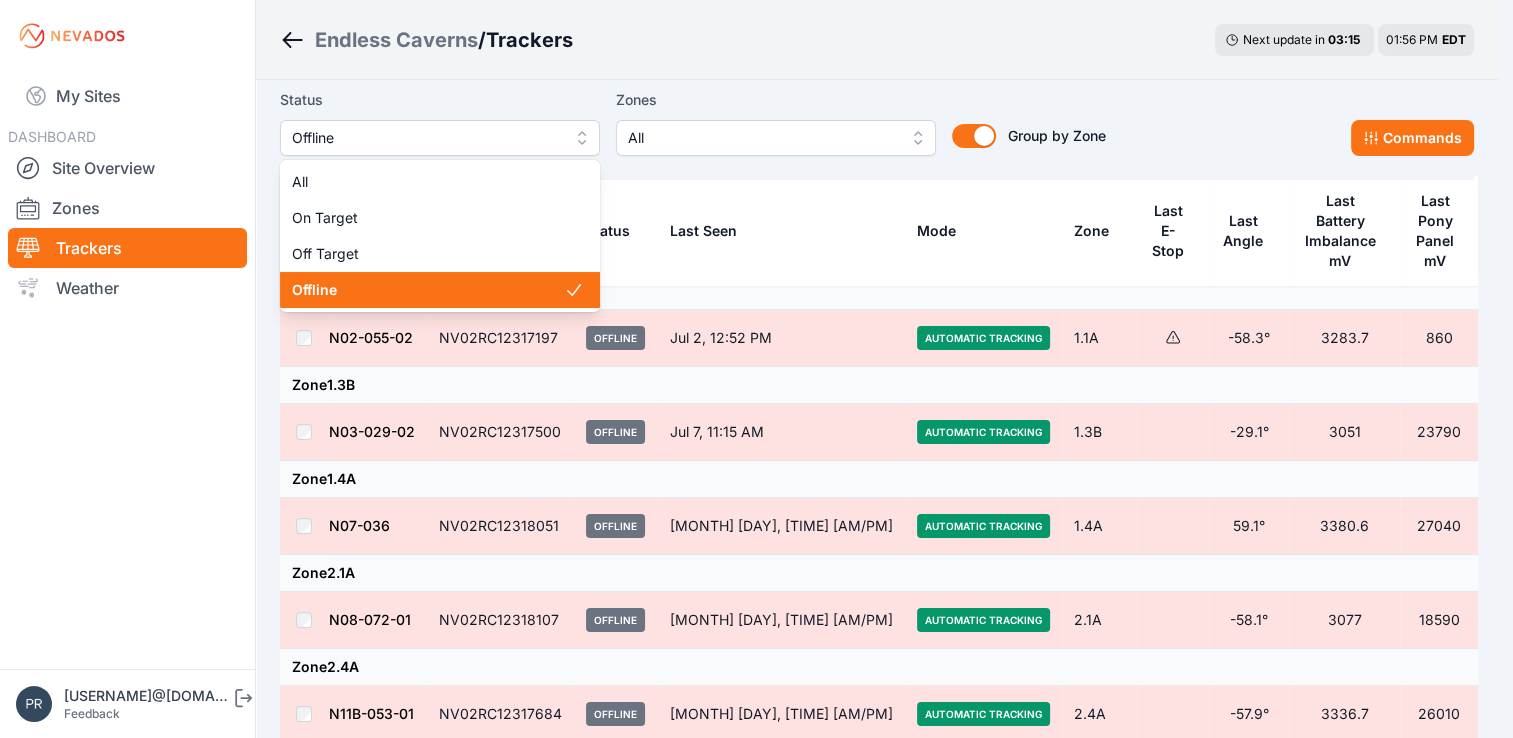 click on "Offline" at bounding box center [426, 138] 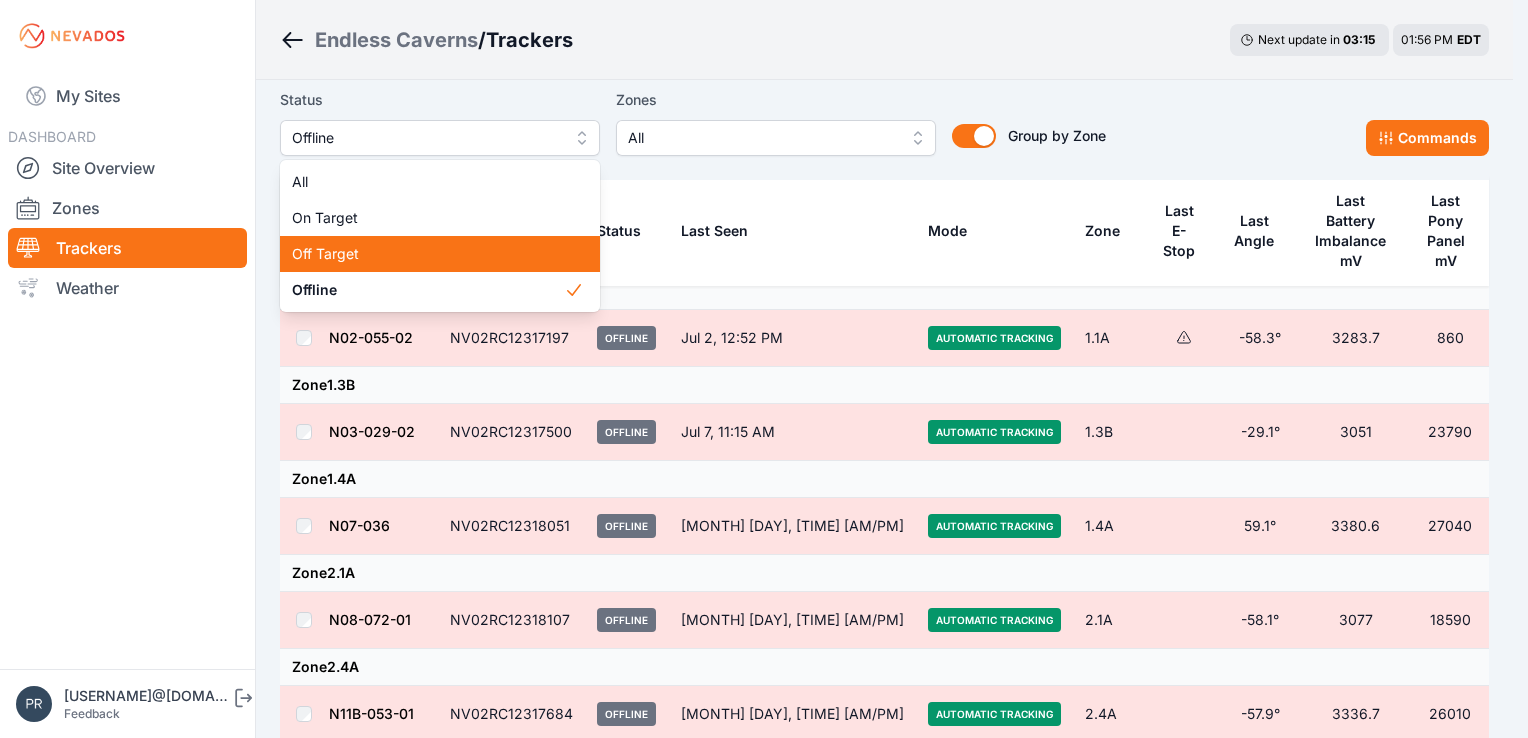 click on "Off Target" at bounding box center [428, 254] 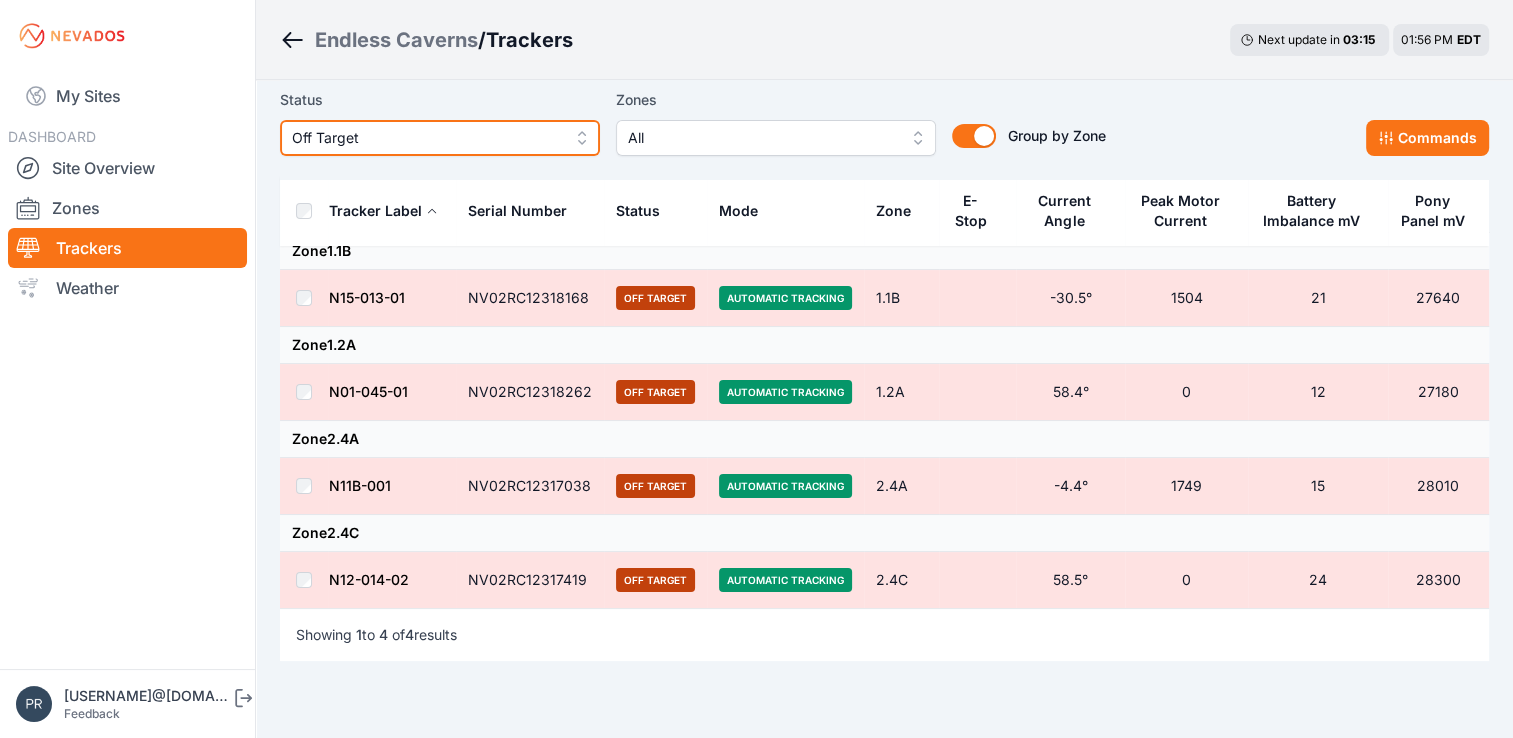 scroll, scrollTop: 0, scrollLeft: 0, axis: both 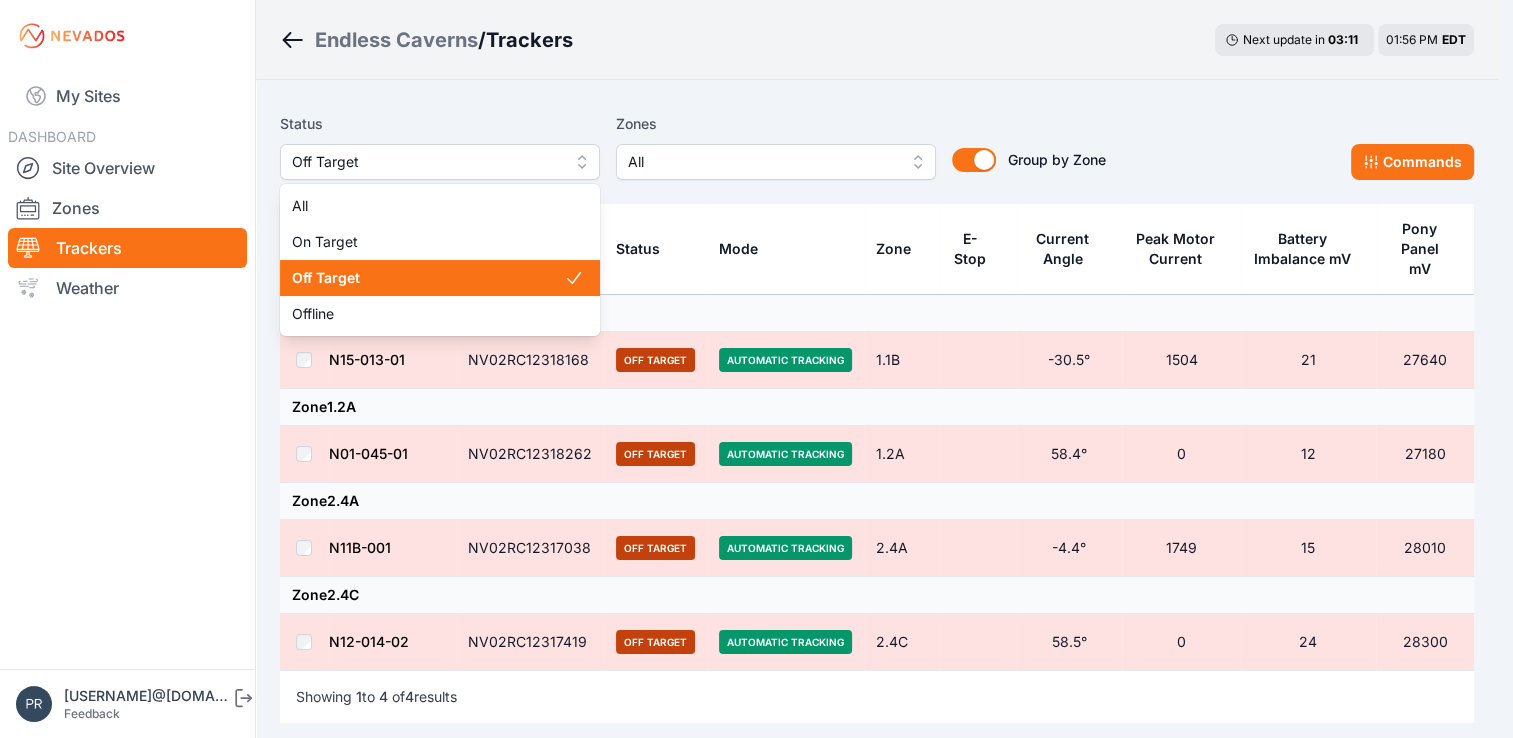 click on "Off Target" at bounding box center [426, 162] 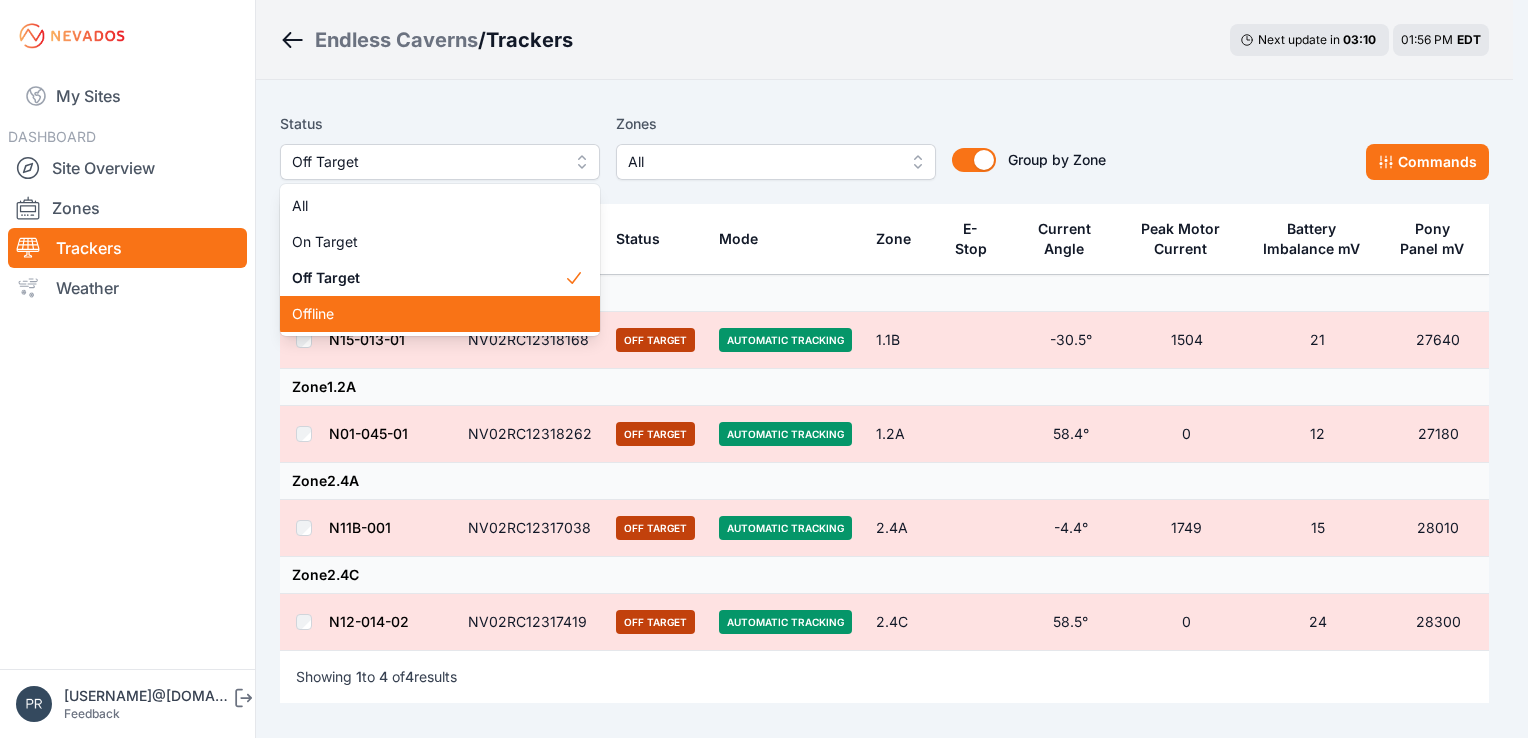 click on "Offline" at bounding box center [440, 314] 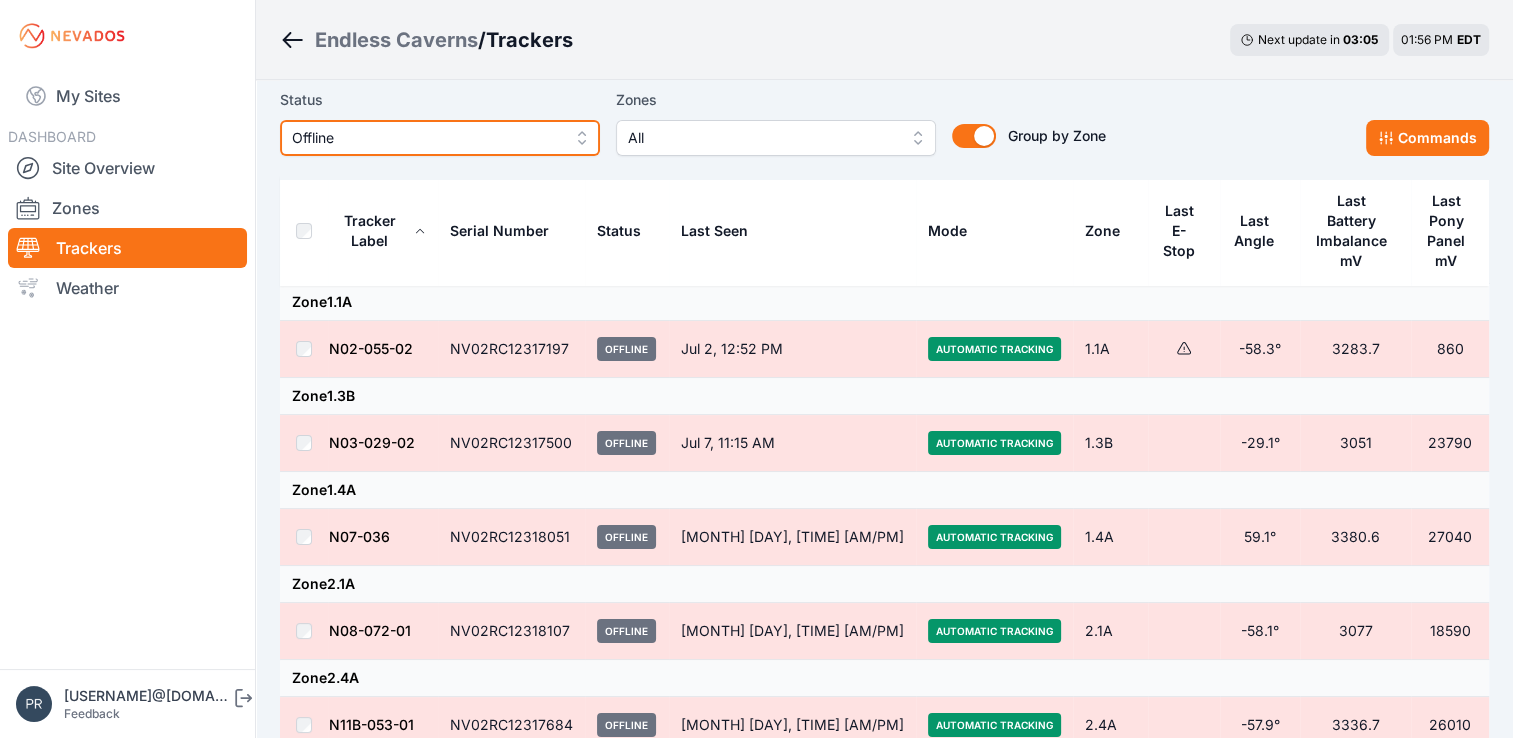 scroll, scrollTop: 32, scrollLeft: 0, axis: vertical 